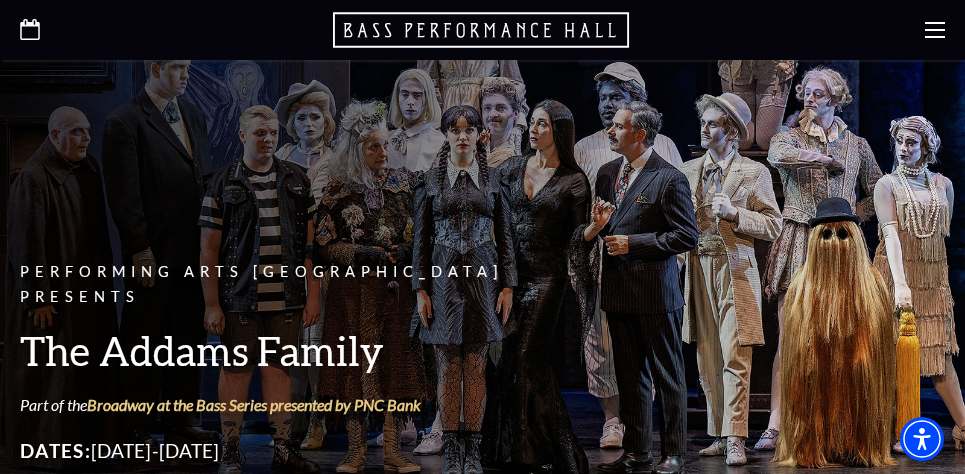 scroll, scrollTop: 0, scrollLeft: 0, axis: both 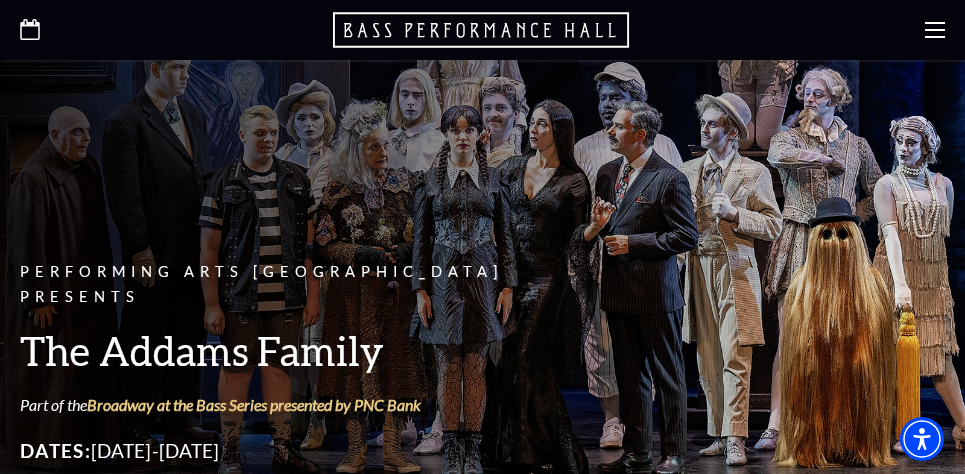 click 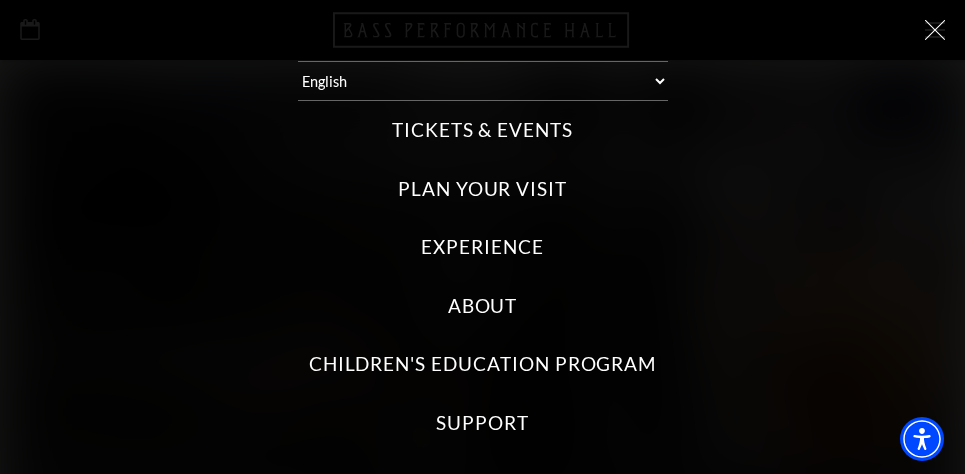 click on "Tickets & Events" at bounding box center [482, 130] 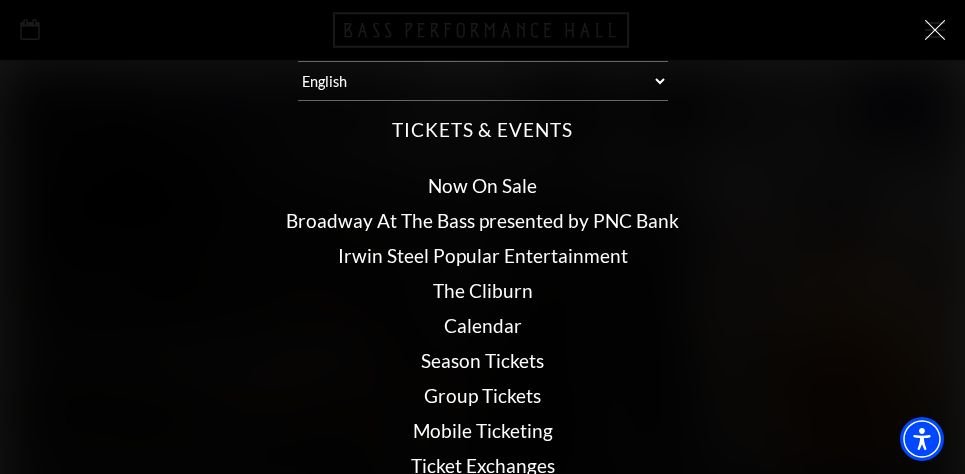 click on "Calendar" at bounding box center [483, 325] 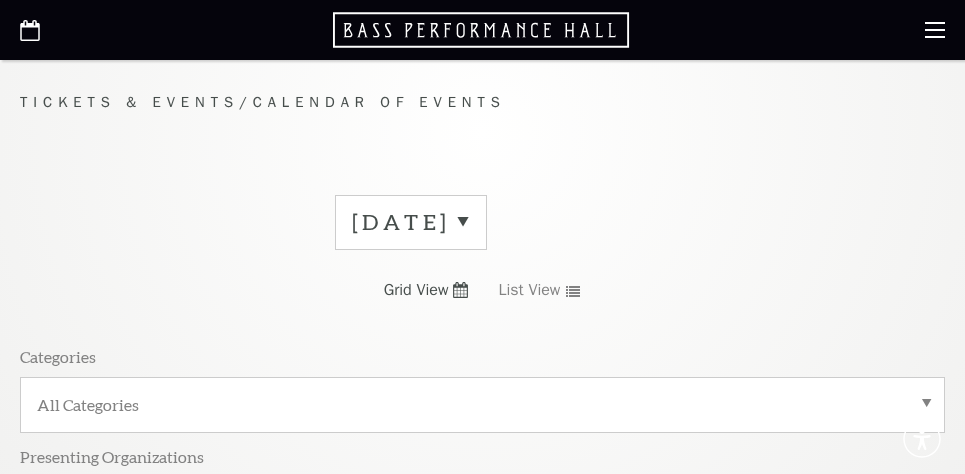 scroll, scrollTop: 0, scrollLeft: 0, axis: both 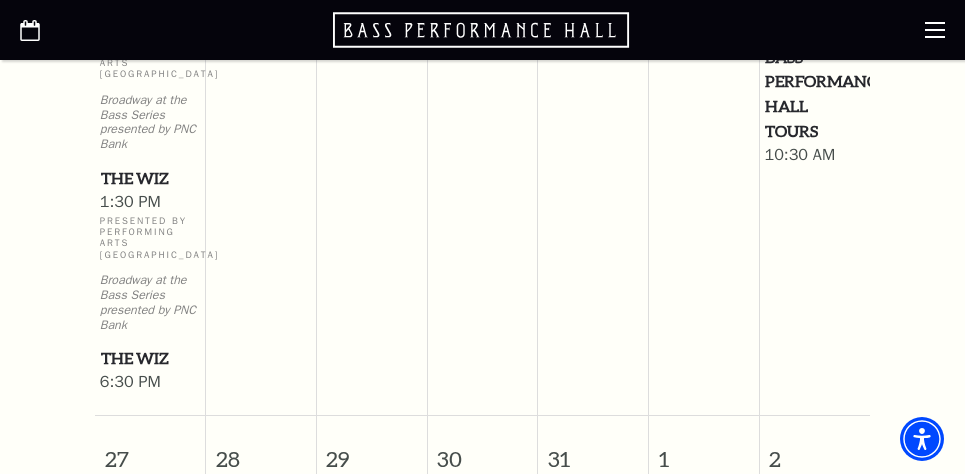 click on "6:30 PM" at bounding box center [150, 383] 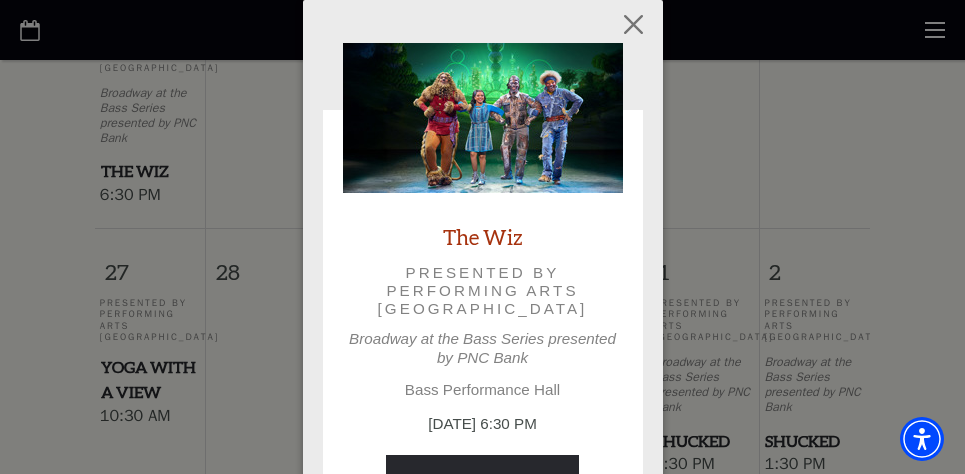 scroll, scrollTop: 1666, scrollLeft: 0, axis: vertical 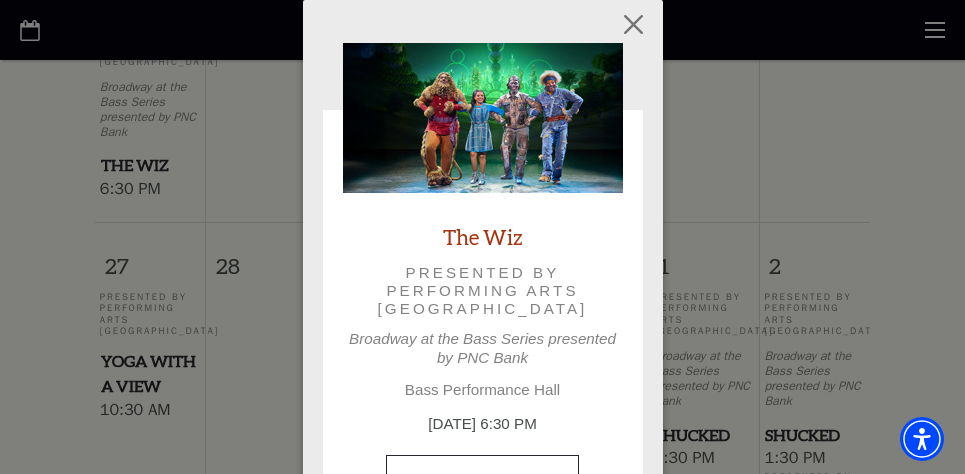 click on "Buy Tickets" at bounding box center [482, 483] 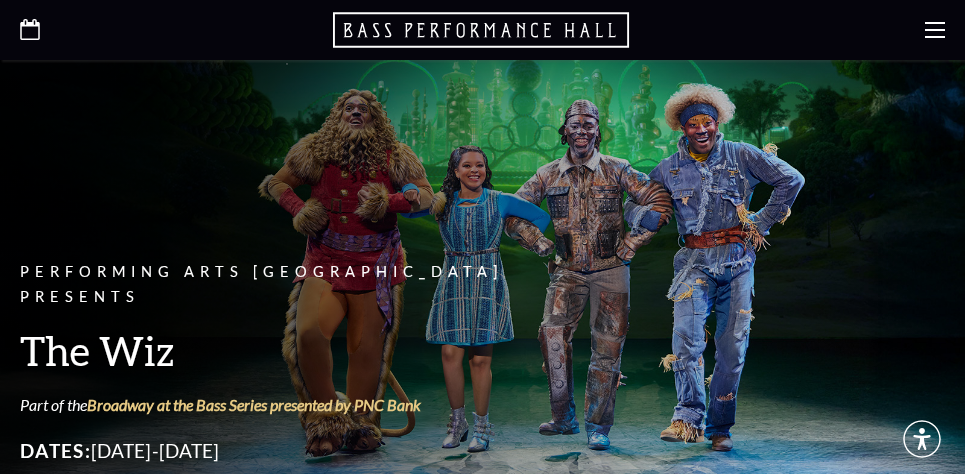 scroll, scrollTop: 0, scrollLeft: 0, axis: both 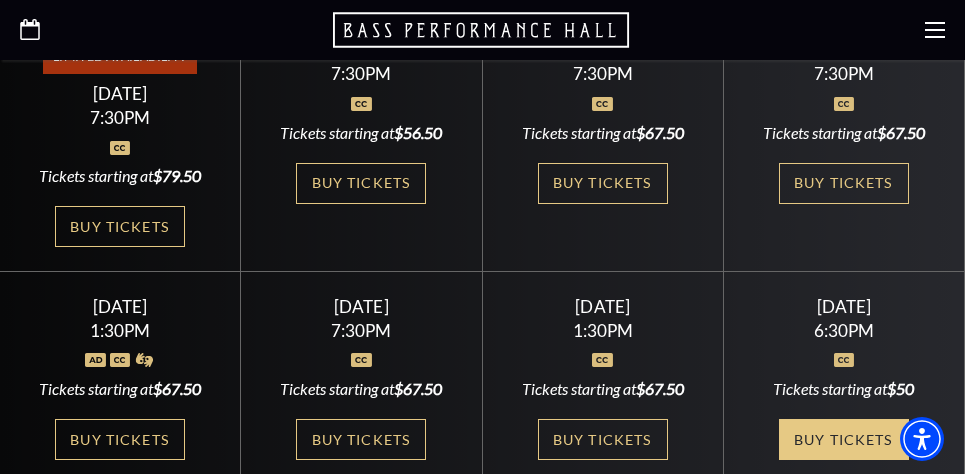 click on "Buy Tickets" at bounding box center [844, 439] 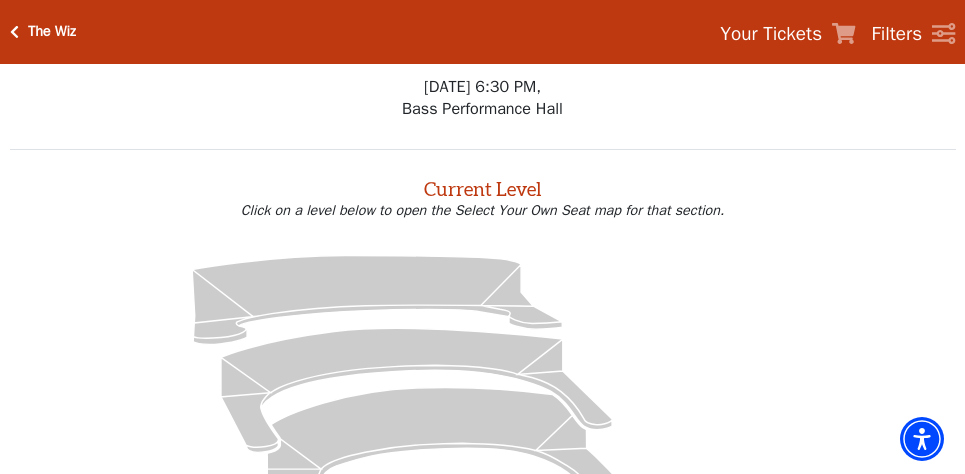 scroll, scrollTop: 0, scrollLeft: 0, axis: both 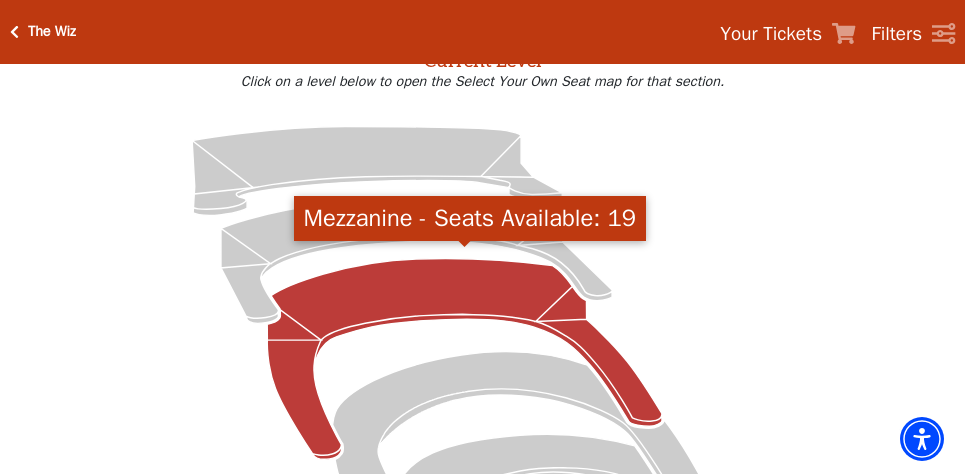 click 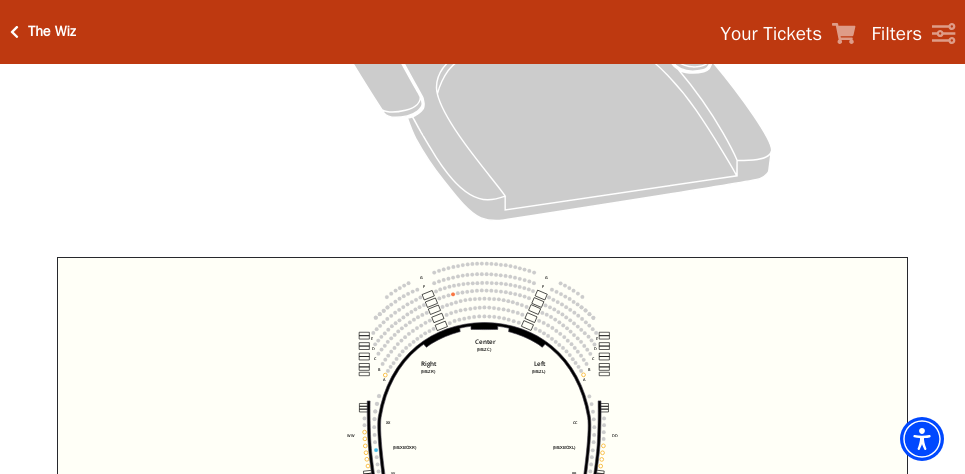 scroll, scrollTop: 593, scrollLeft: 0, axis: vertical 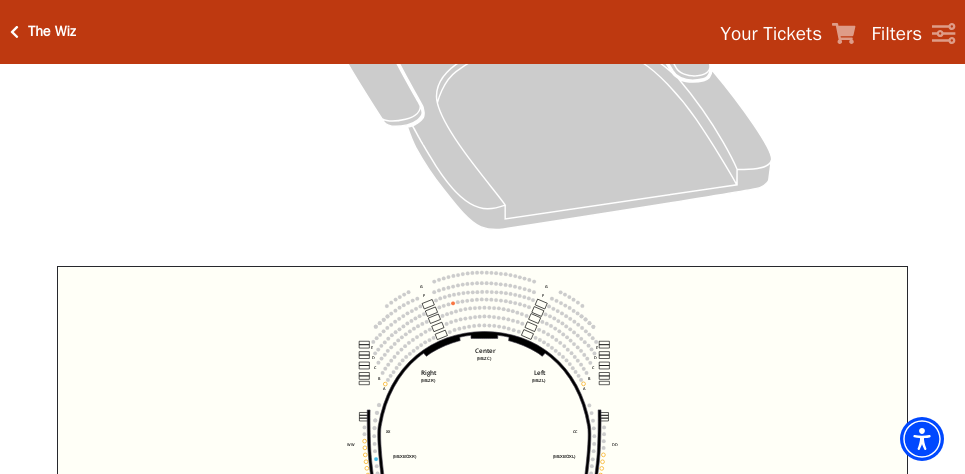 click 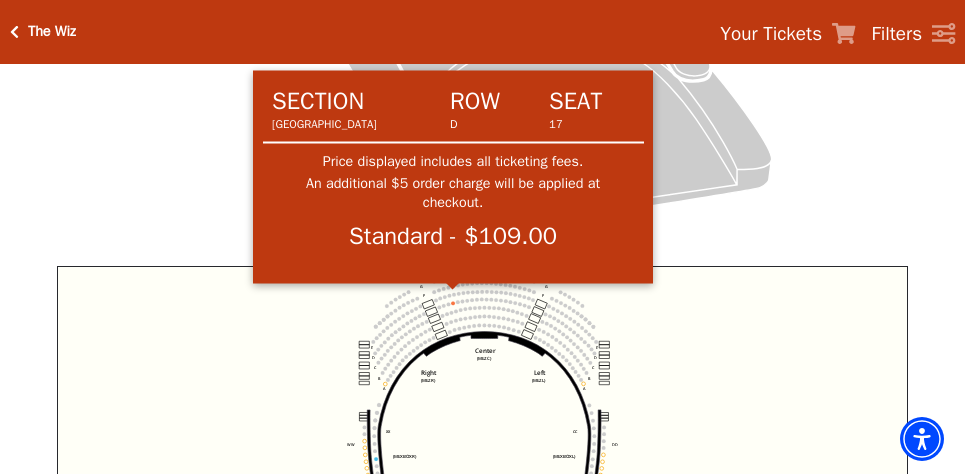 click at bounding box center (453, 288) 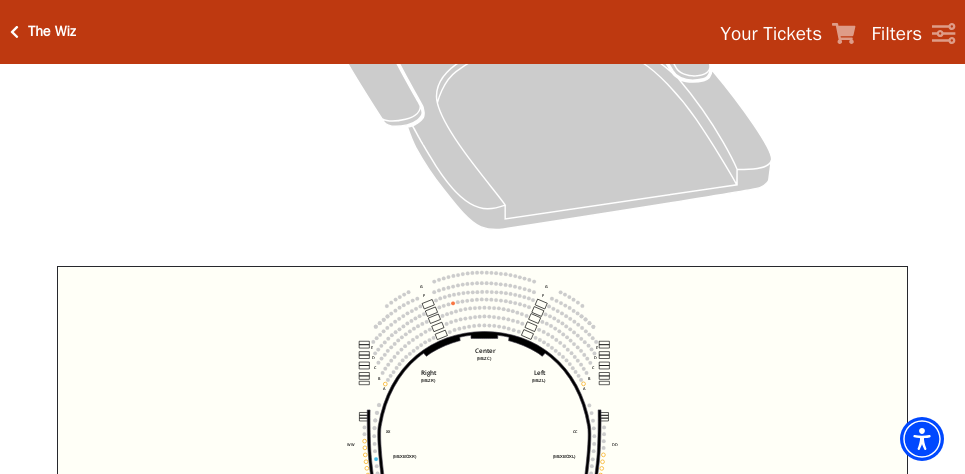 click on "Center   (MEZC)   Right   (MEZR)   Left   (MEZL)   (MEXBOXR)   (MEXBOXL)   XX   WW   CC   DD   YY   BB   ZZ   AA   G   F   E   D   G   F   C   B   A   E   D   C   B   A" 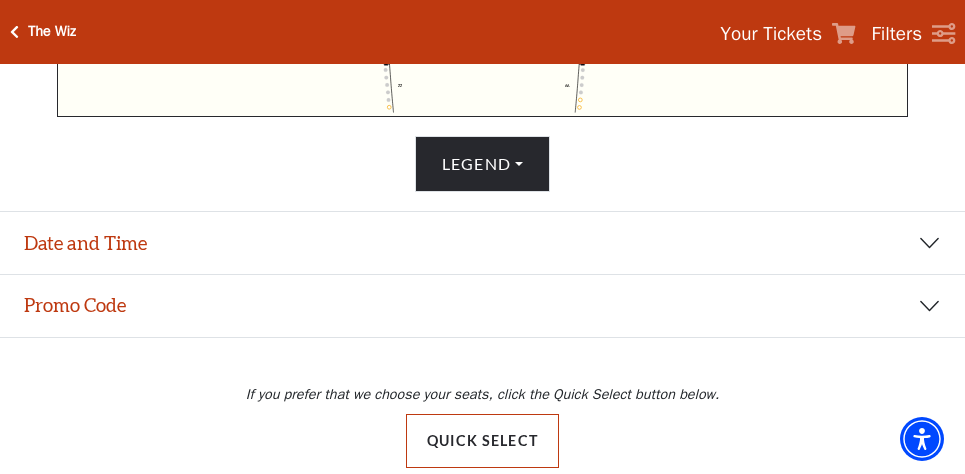 click on "Quick Select" at bounding box center [482, 441] 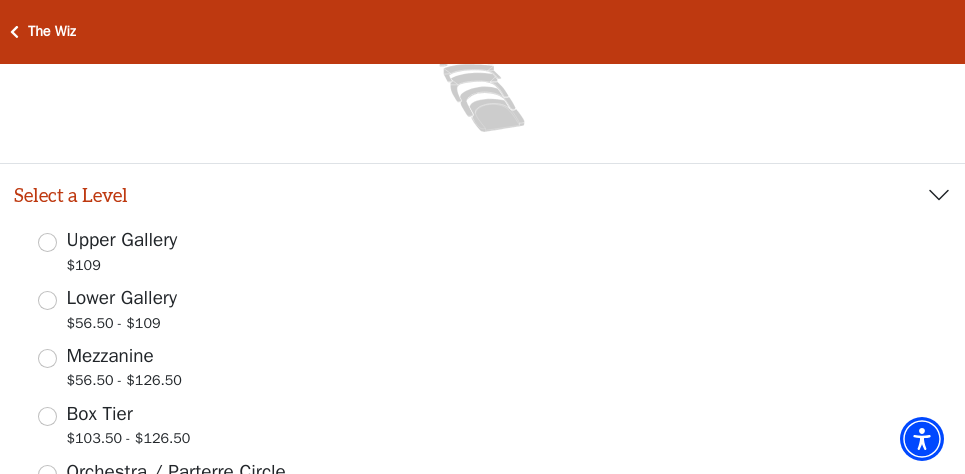 scroll, scrollTop: 319, scrollLeft: 0, axis: vertical 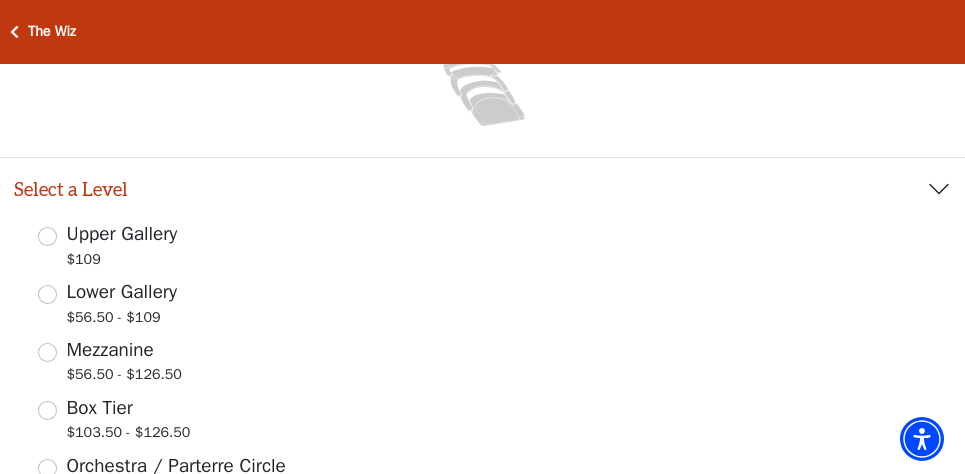 click on "Mezzanine     $56.50 - $126.50" at bounding box center [47, 352] 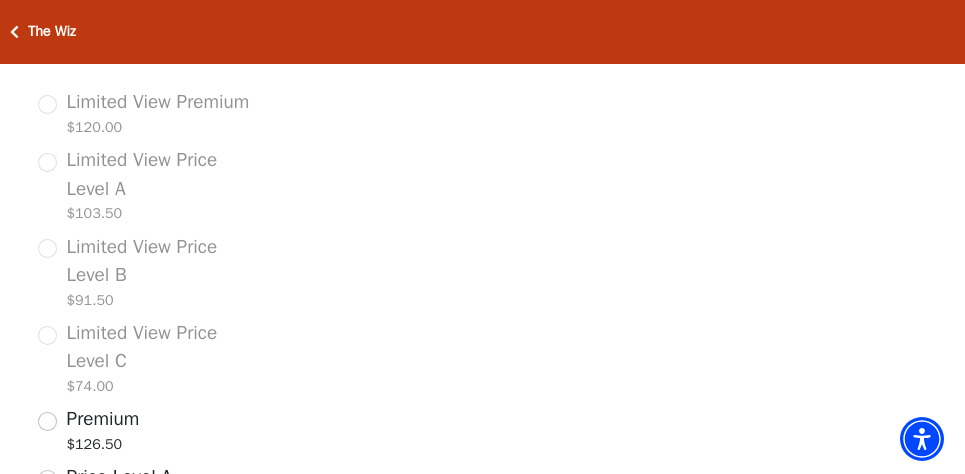 scroll, scrollTop: 824, scrollLeft: 0, axis: vertical 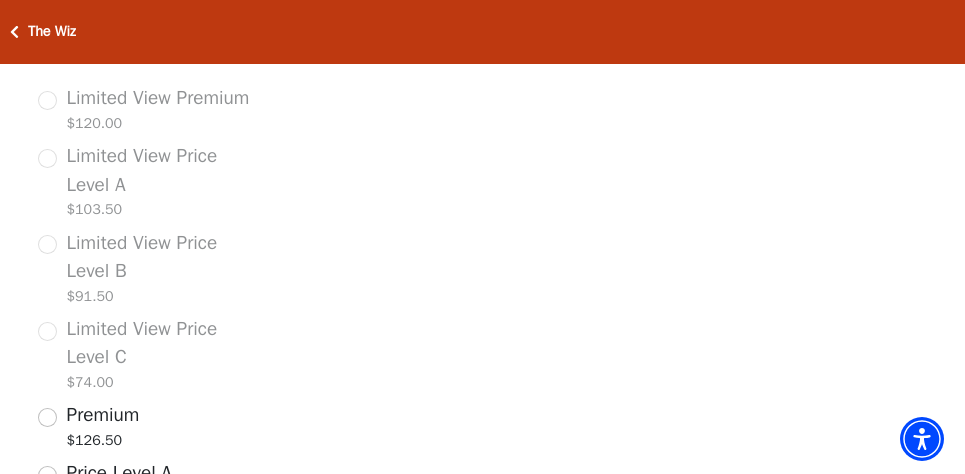click on "Limited View Price Level C $74.00" at bounding box center [149, 357] 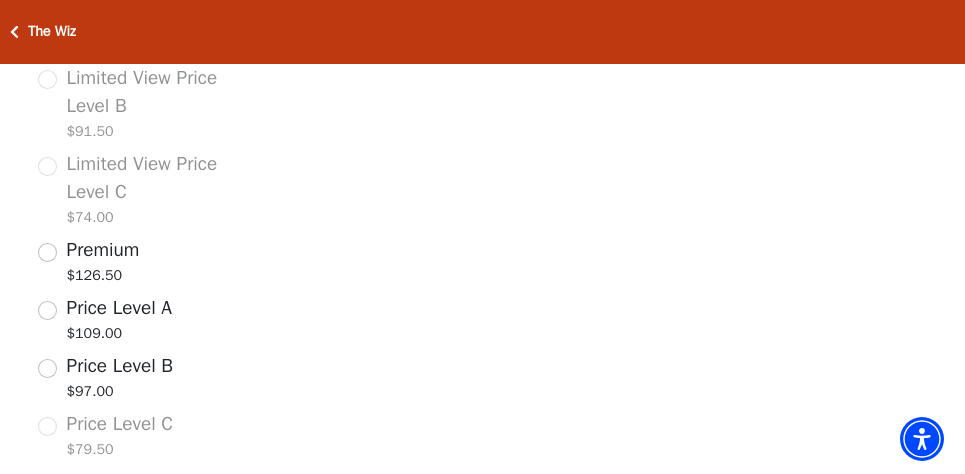scroll, scrollTop: 1006, scrollLeft: 0, axis: vertical 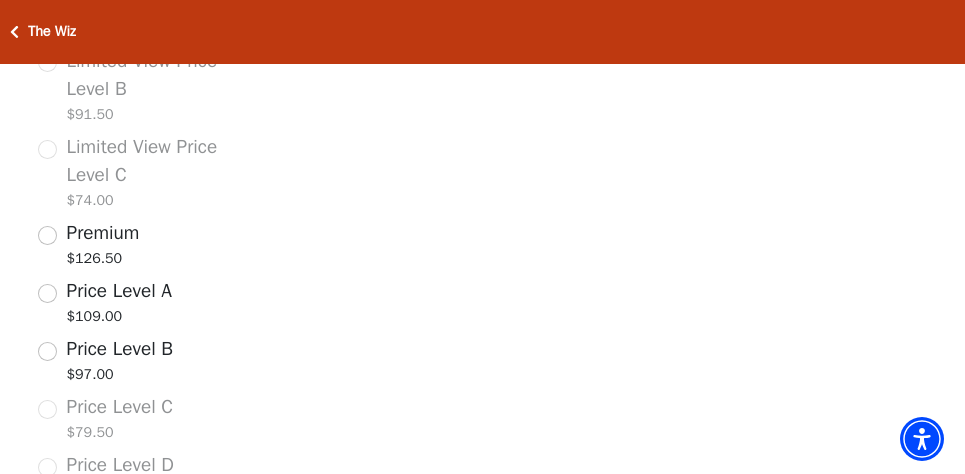click on "Price Level B $97.00" at bounding box center [47, 351] 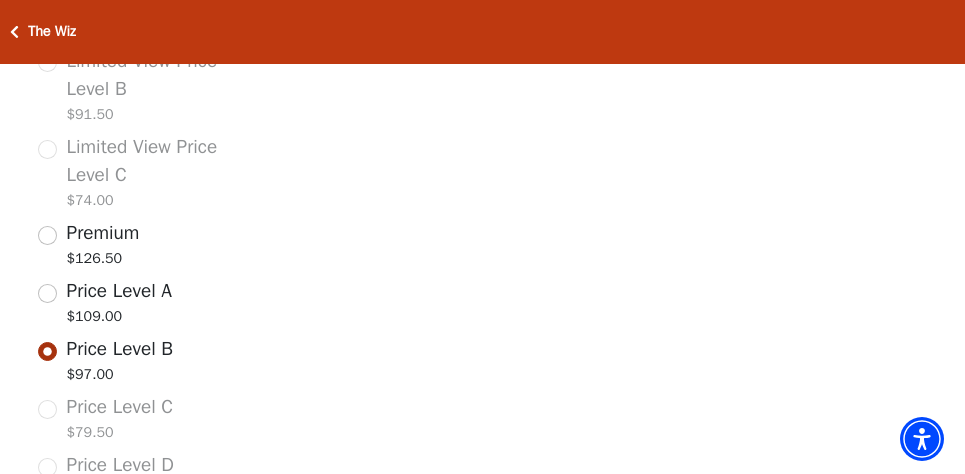 scroll, scrollTop: 1548, scrollLeft: 0, axis: vertical 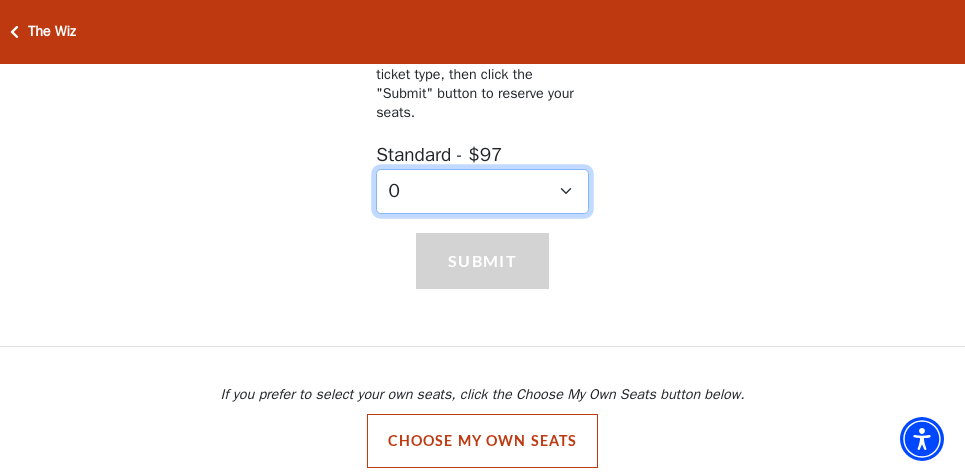 select on "1" 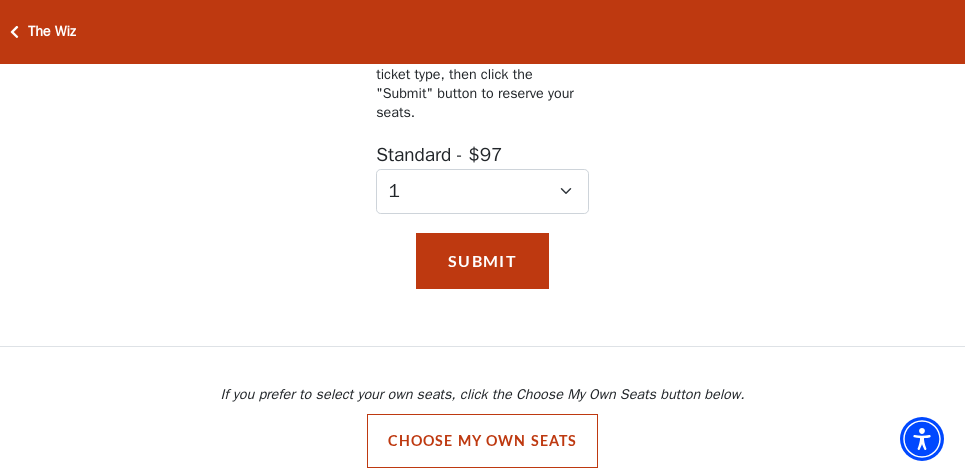 click at bounding box center (14, 32) 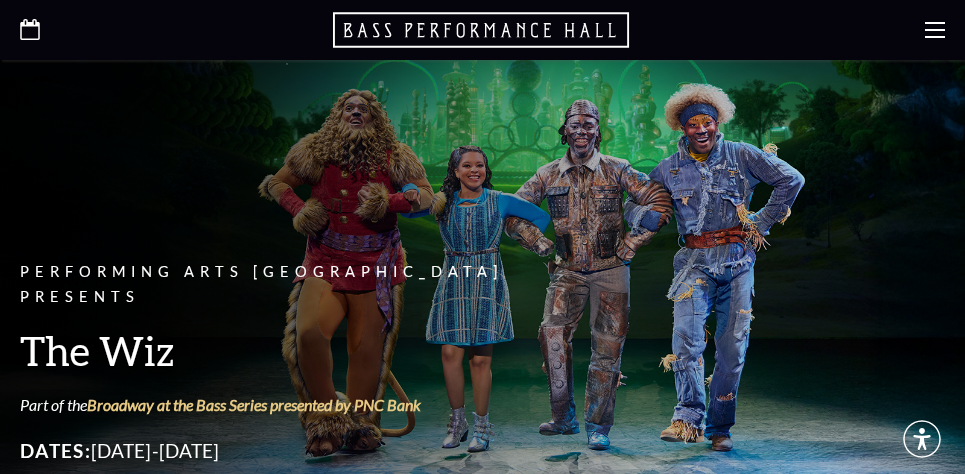 scroll, scrollTop: 0, scrollLeft: 0, axis: both 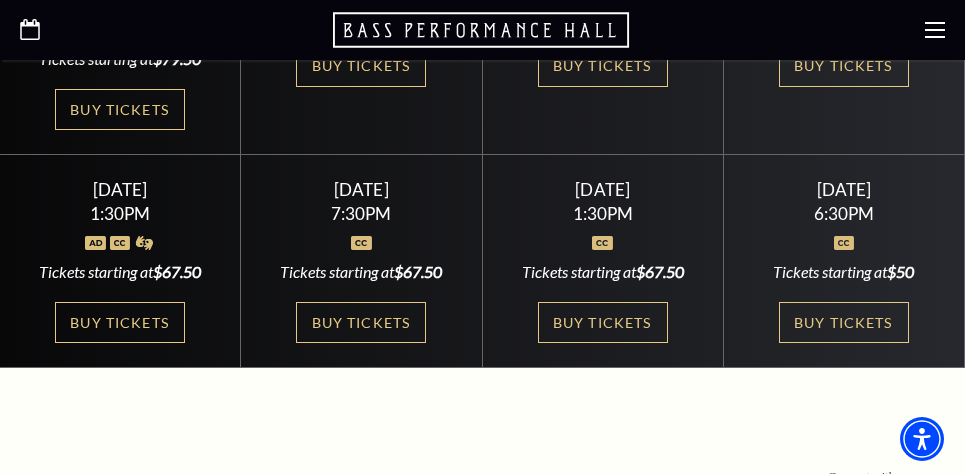 click on "1:30PM" at bounding box center [602, 213] 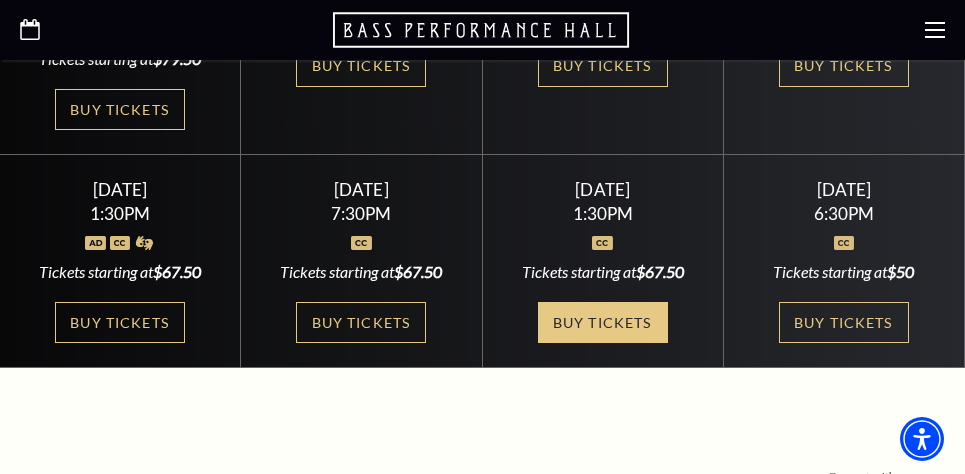 click on "Buy Tickets" at bounding box center (603, 322) 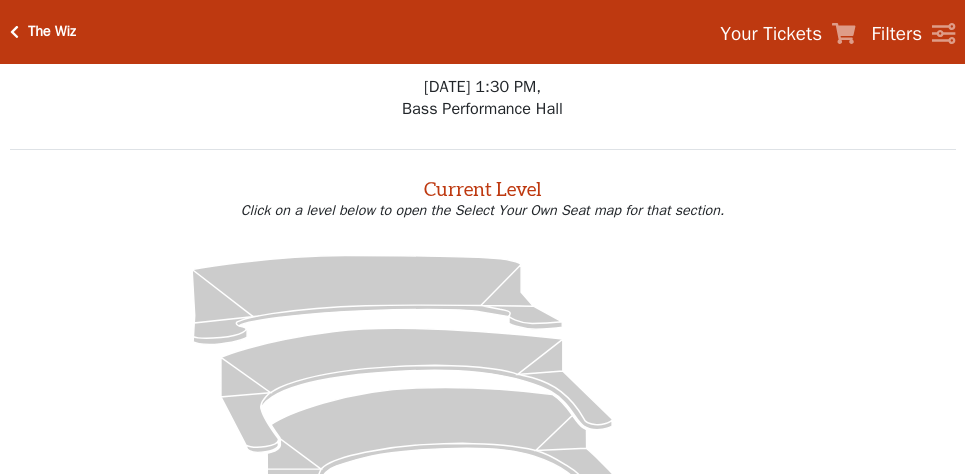 scroll, scrollTop: 0, scrollLeft: 0, axis: both 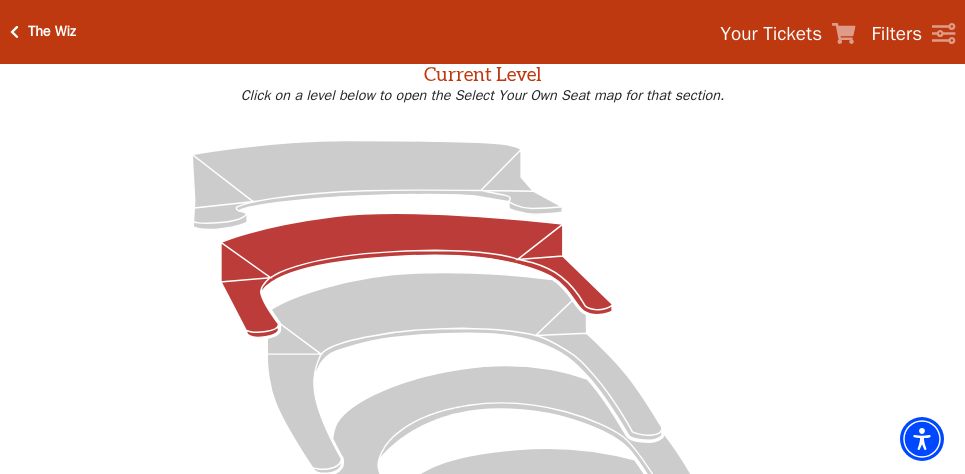 click on "Skip to main content Enable accessibility for low vision Open the accessibility menu
*{
pointer-events: fill;
}
The Wiz   Your Tickets       Filters     Choose Your Own Seats
[DATE] 1:30 PM,
Bass Performance Hall
Filters / Cart" at bounding box center [482, 122] 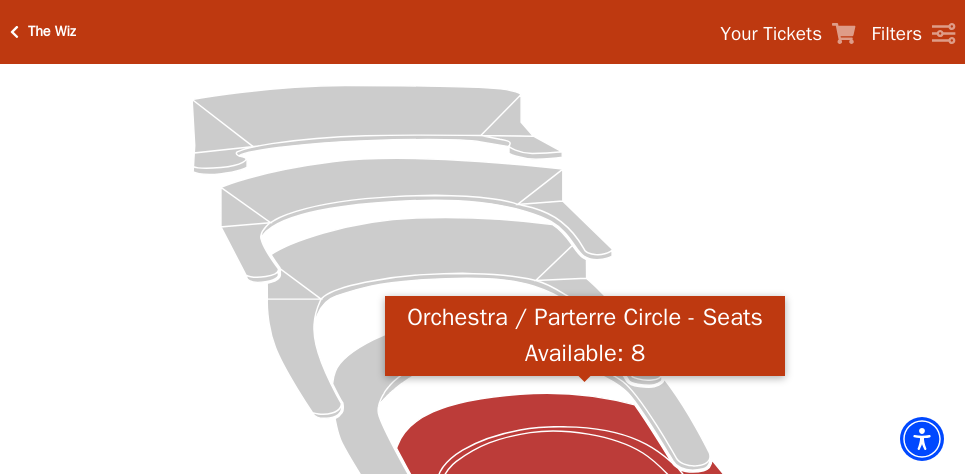 scroll, scrollTop: 167, scrollLeft: 0, axis: vertical 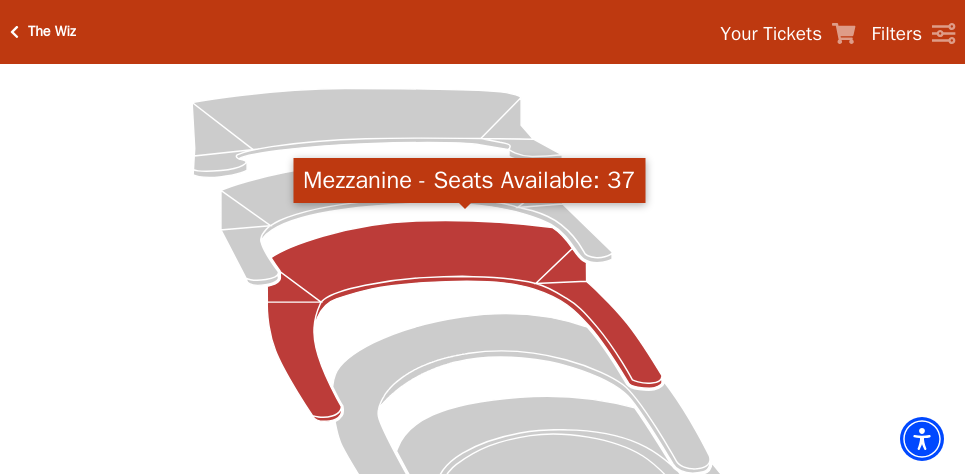 click 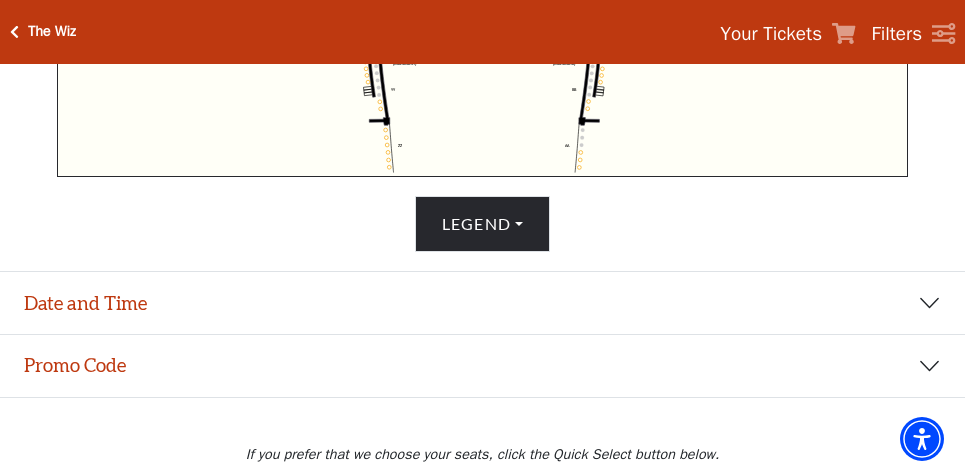 scroll, scrollTop: 985, scrollLeft: 0, axis: vertical 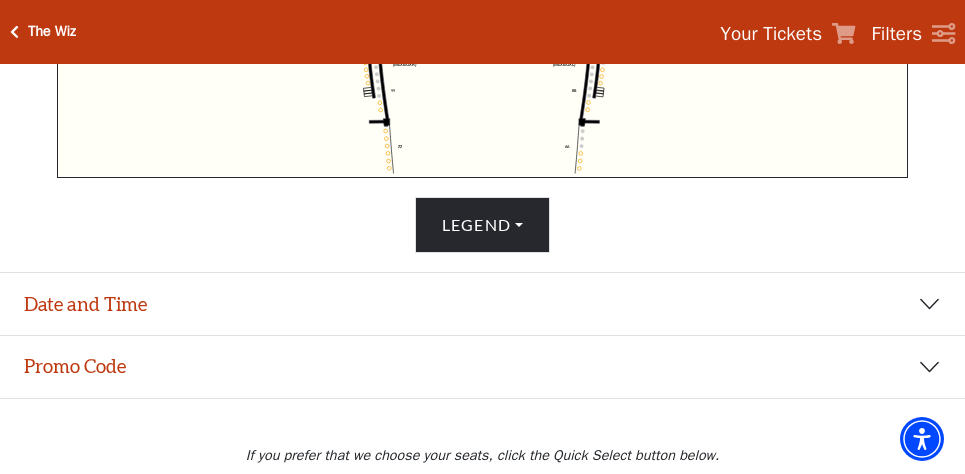 click on "Date and Time" at bounding box center [482, 304] 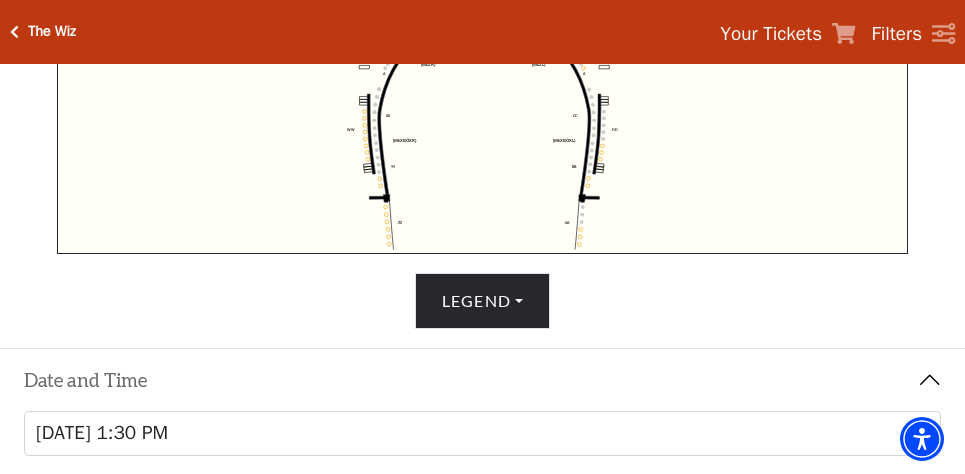 scroll, scrollTop: 924, scrollLeft: 0, axis: vertical 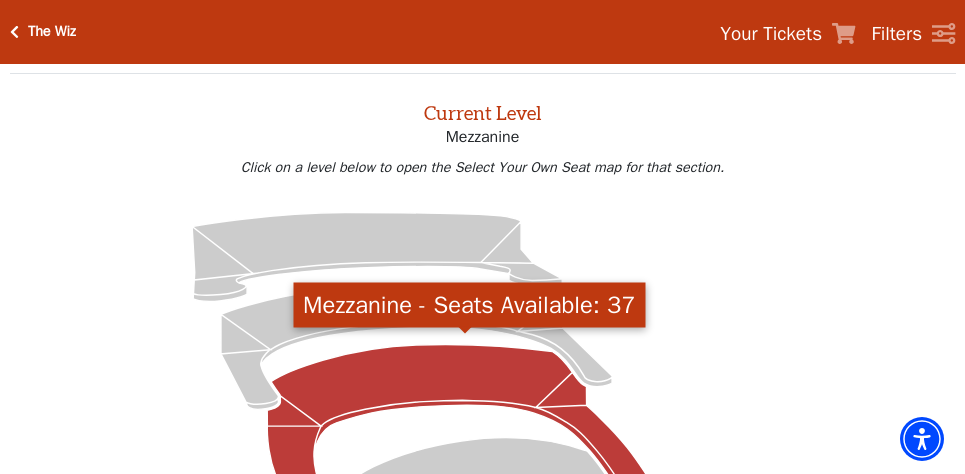 click 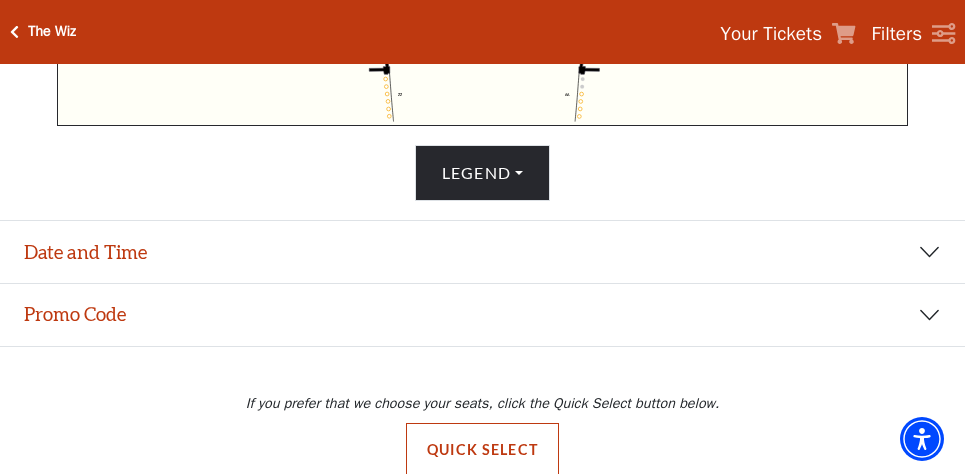 scroll, scrollTop: 1041, scrollLeft: 0, axis: vertical 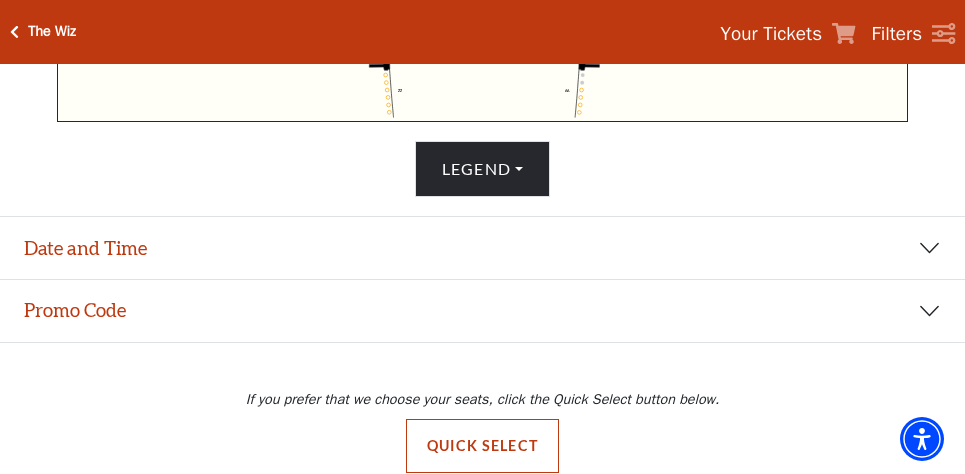 click on "Date and Time" at bounding box center [482, 248] 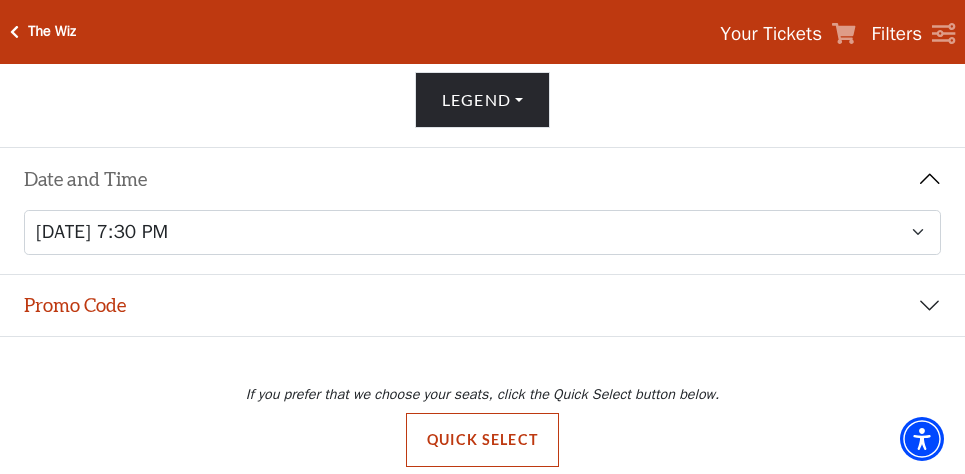 scroll, scrollTop: 1109, scrollLeft: 0, axis: vertical 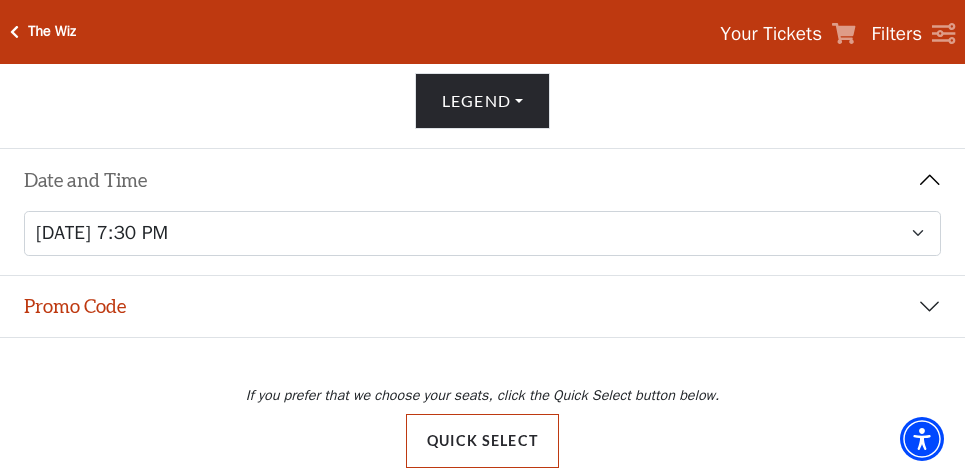 click on "Quick Select" at bounding box center (482, 441) 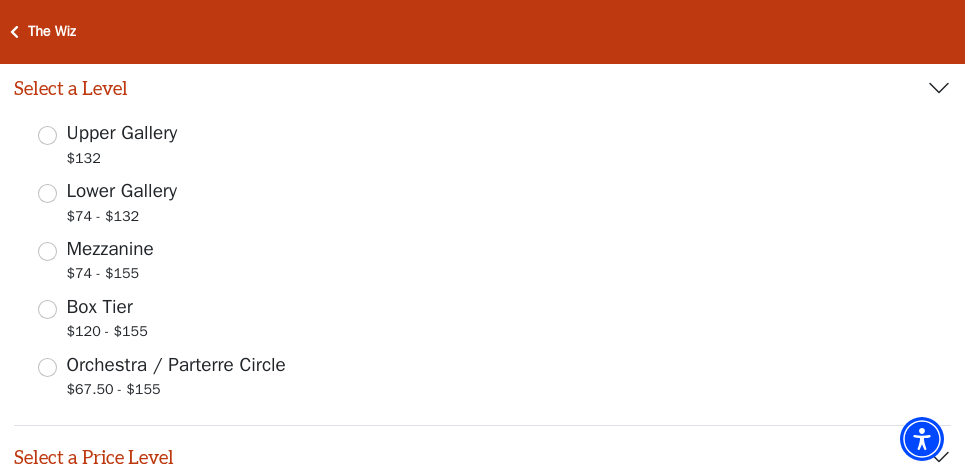scroll, scrollTop: 391, scrollLeft: 0, axis: vertical 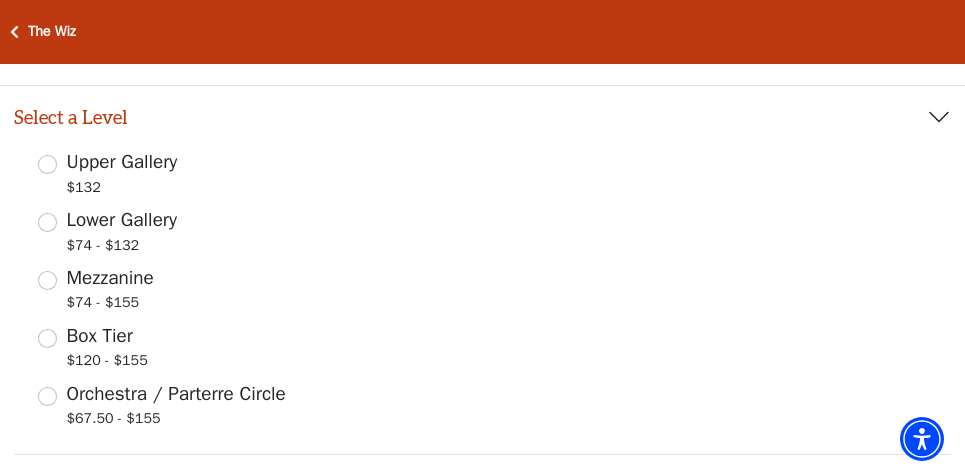 click on "Mezzanine     $74 - $155" at bounding box center (47, 280) 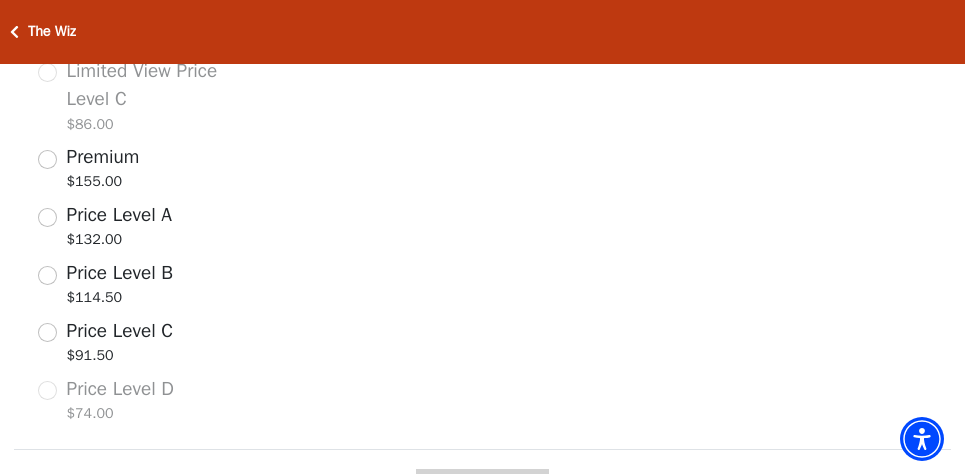 scroll, scrollTop: 1002, scrollLeft: 0, axis: vertical 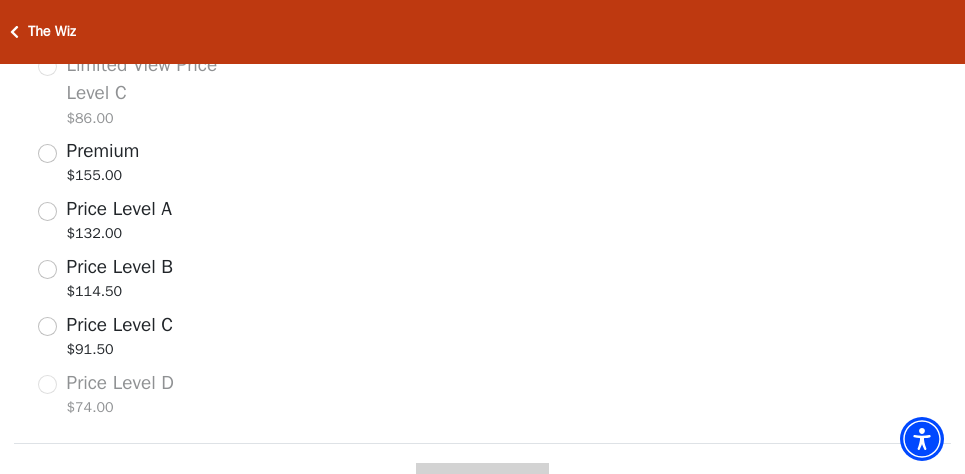 click on "Price Level C $91.50" at bounding box center (47, 326) 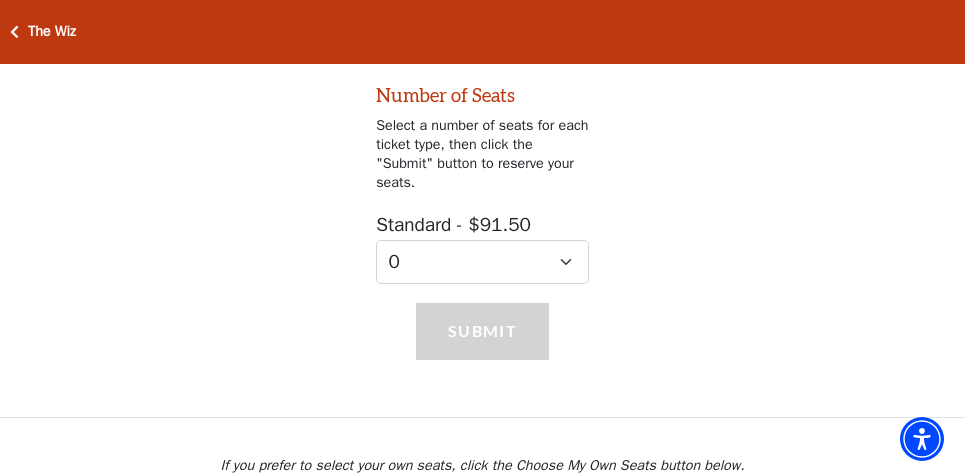 scroll, scrollTop: 1462, scrollLeft: 0, axis: vertical 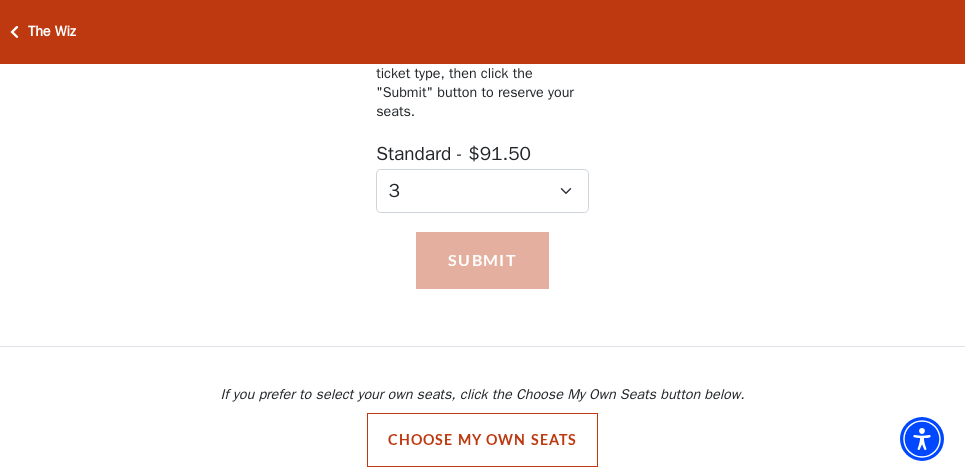 click on "Submit" at bounding box center [482, 260] 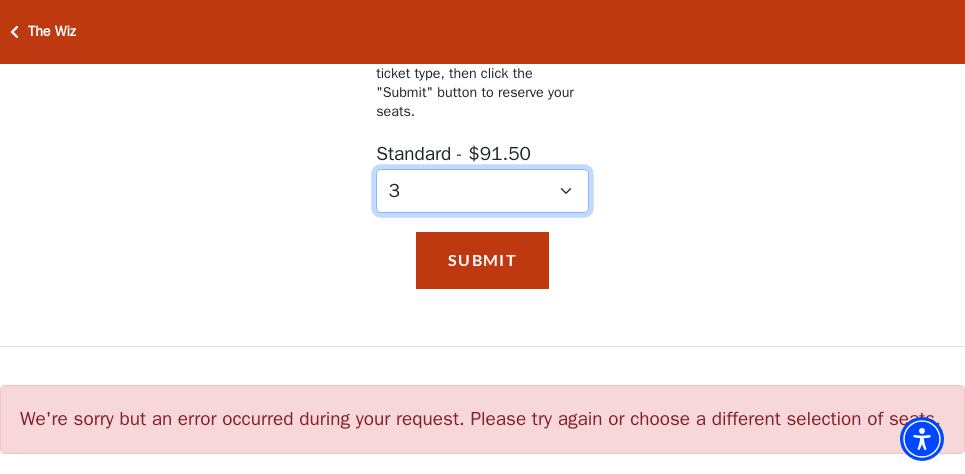 select on "2" 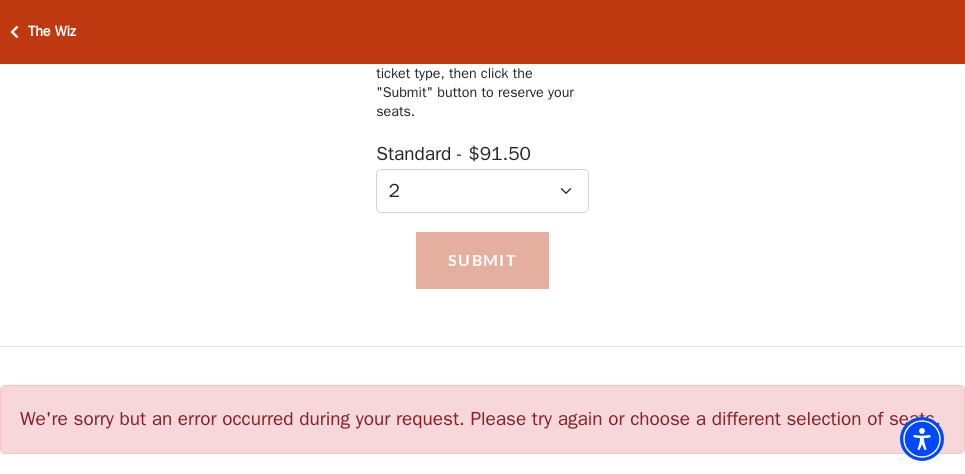 click on "Submit" at bounding box center [482, 260] 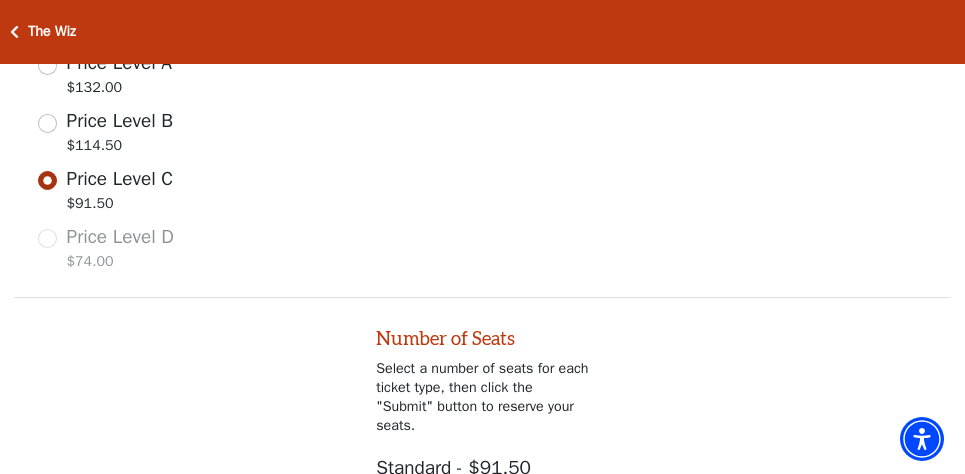 scroll, scrollTop: 1071, scrollLeft: 0, axis: vertical 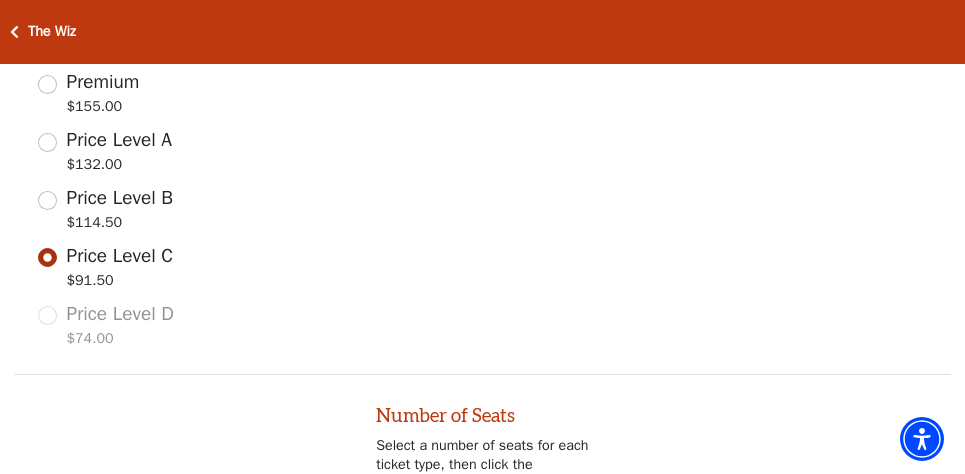 click on "Price Level B $114.50" at bounding box center (47, 200) 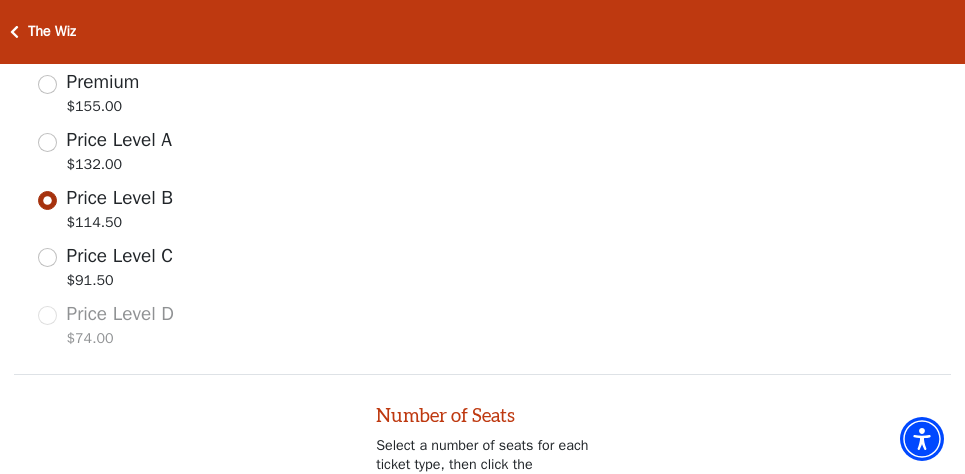 select on "0" 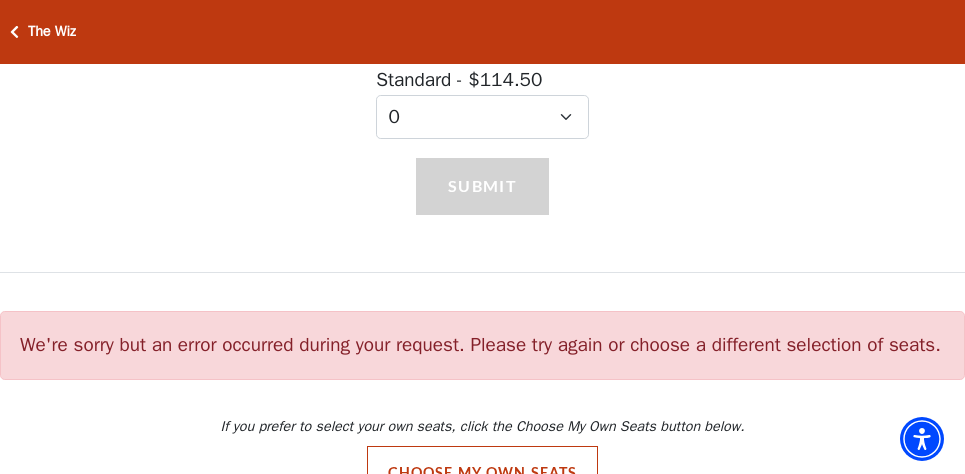 scroll, scrollTop: 1930, scrollLeft: 0, axis: vertical 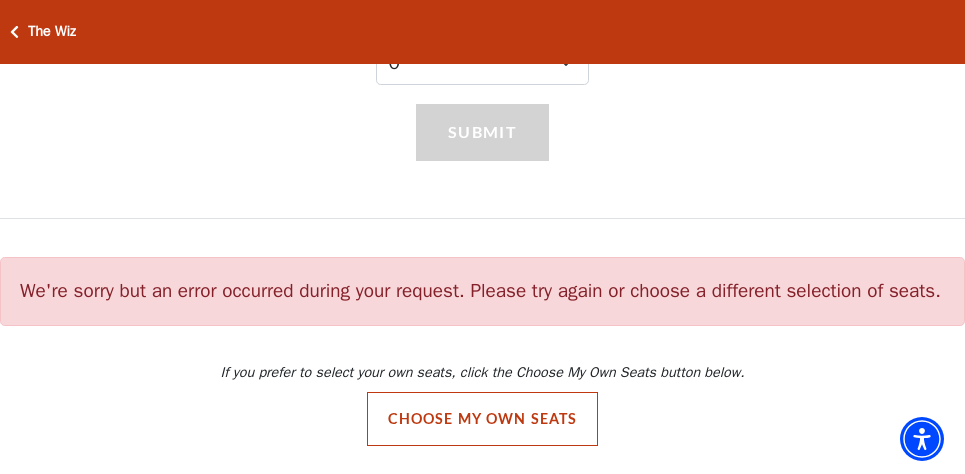 click on "Submit" at bounding box center [482, 160] 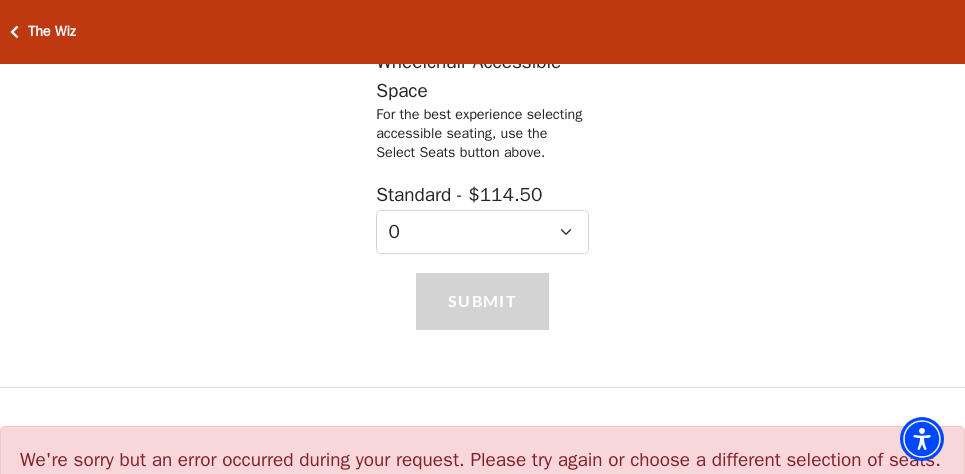 scroll, scrollTop: 1690, scrollLeft: 0, axis: vertical 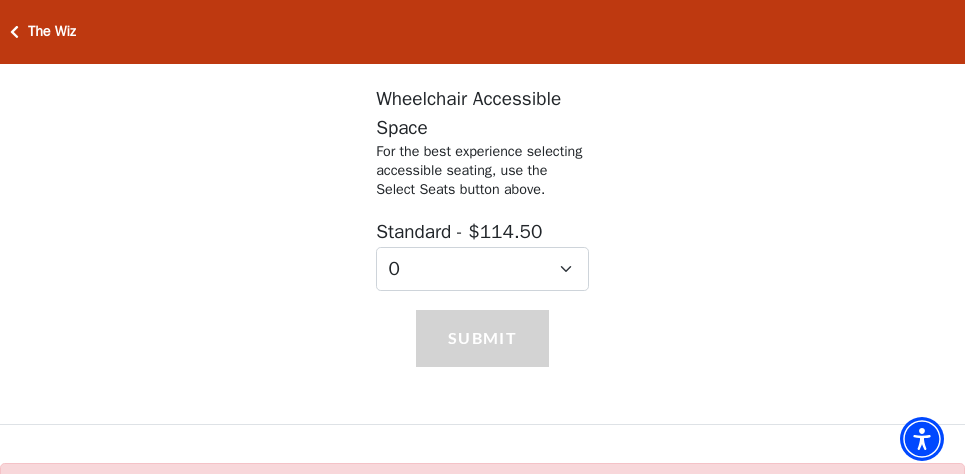 click at bounding box center [14, 32] 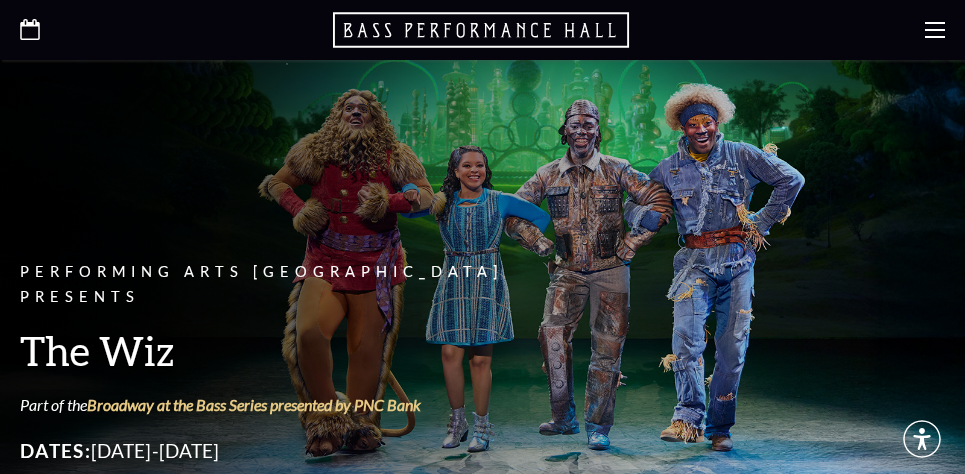 scroll, scrollTop: 0, scrollLeft: 0, axis: both 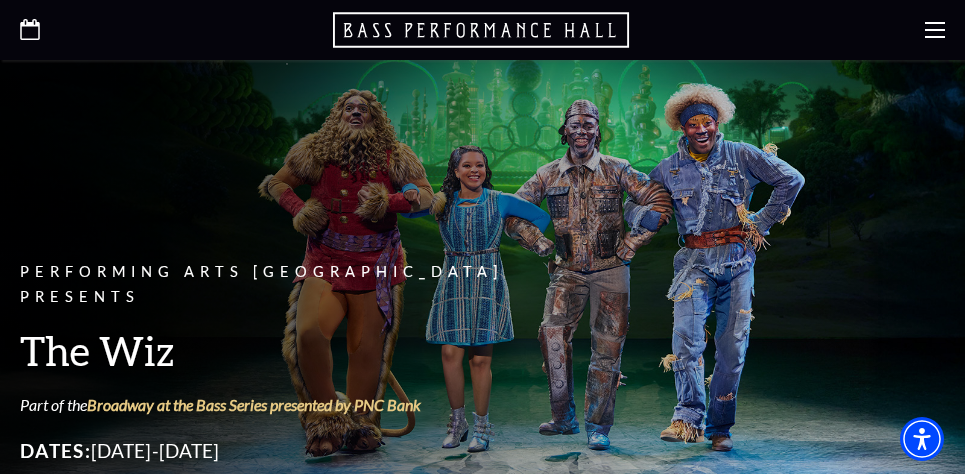 click on "Performing Arts Fort Worth Presents
The Wiz
Part of the  Broadway at the Bass Series presented by PNC Bank
Dates:  [DATE]-[DATE]
Location:  [GEOGRAPHIC_DATA]
Run Time:  2 hours 20 minutes, one intermission
Tags:  Broadway, Musical
Accessibility:  Wheelchair Accessible , Audio Description, Closed Captions, ASL
Price displayed includes all ticketing fees.
An additional $5 order charge will be applied at checkout." at bounding box center (482, 360) 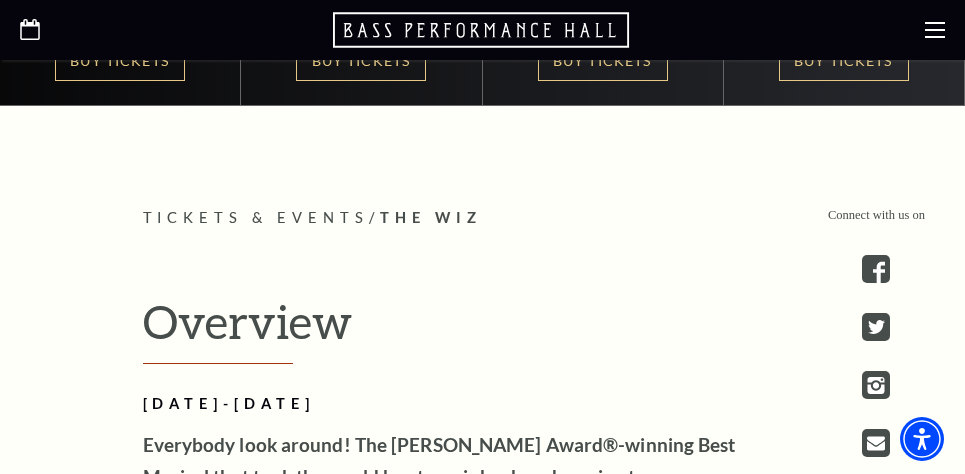 scroll, scrollTop: 1382, scrollLeft: 0, axis: vertical 